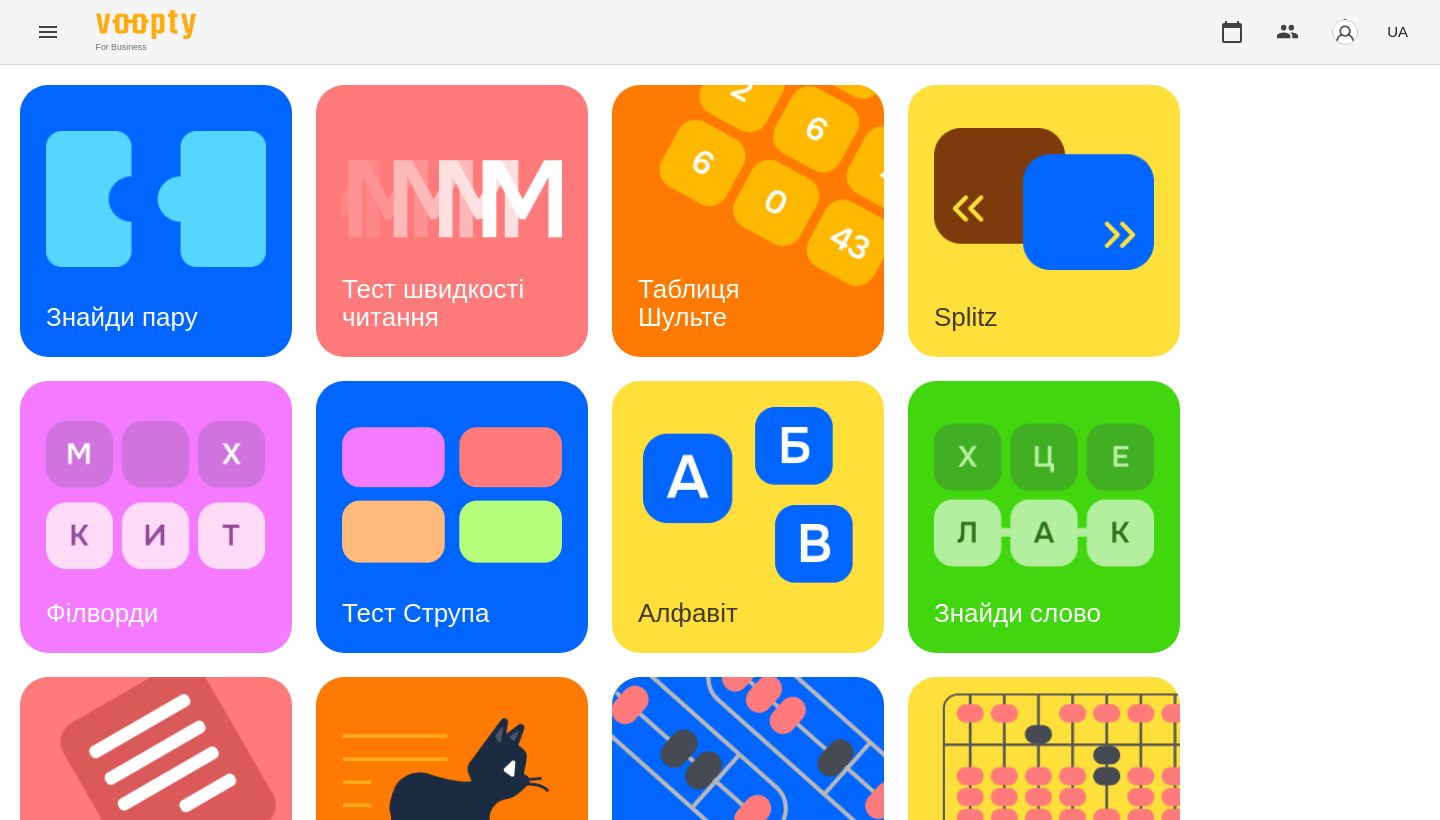 scroll, scrollTop: 0, scrollLeft: 0, axis: both 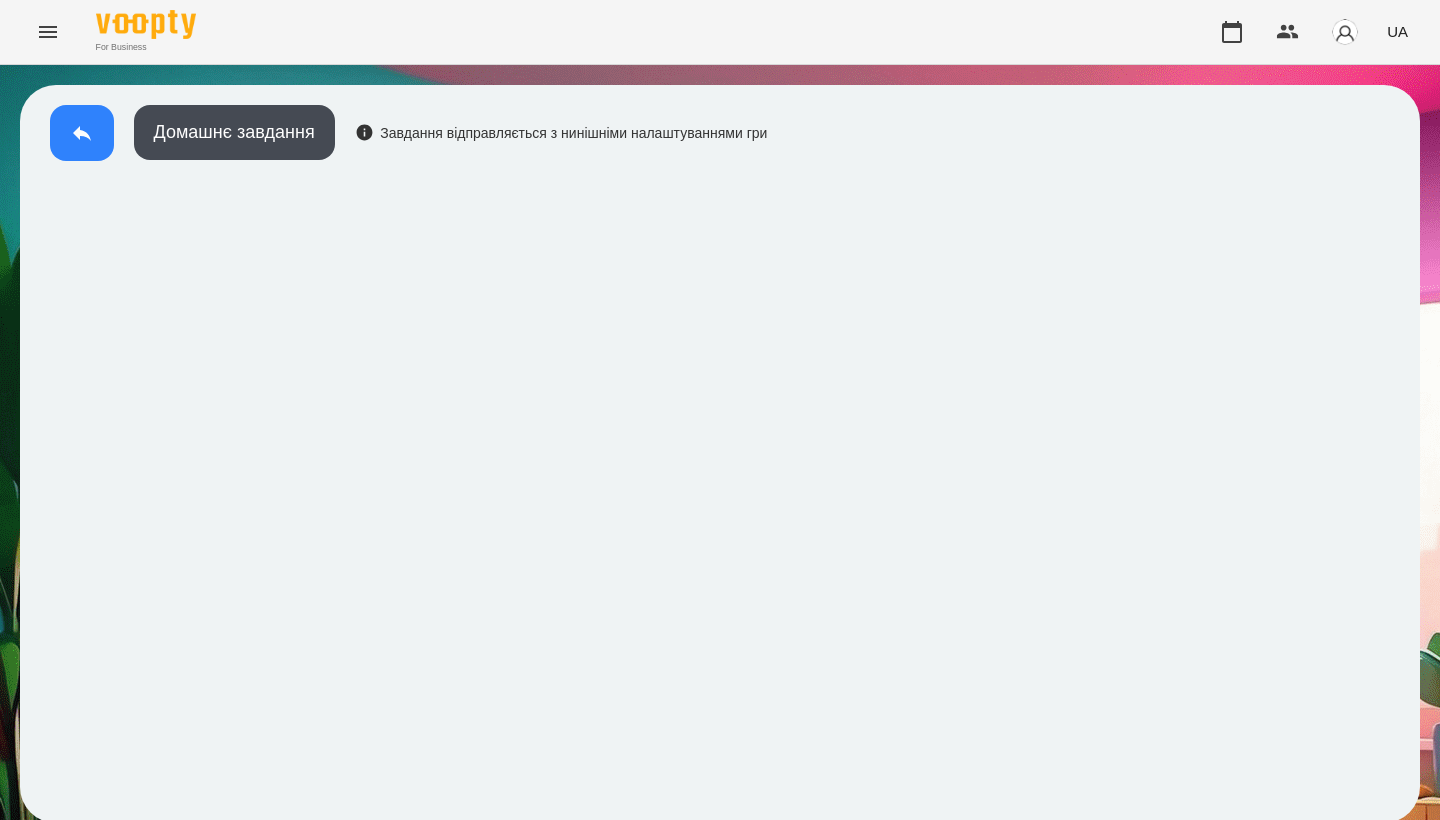 drag, startPoint x: 733, startPoint y: 22, endPoint x: 86, endPoint y: 121, distance: 654.5304 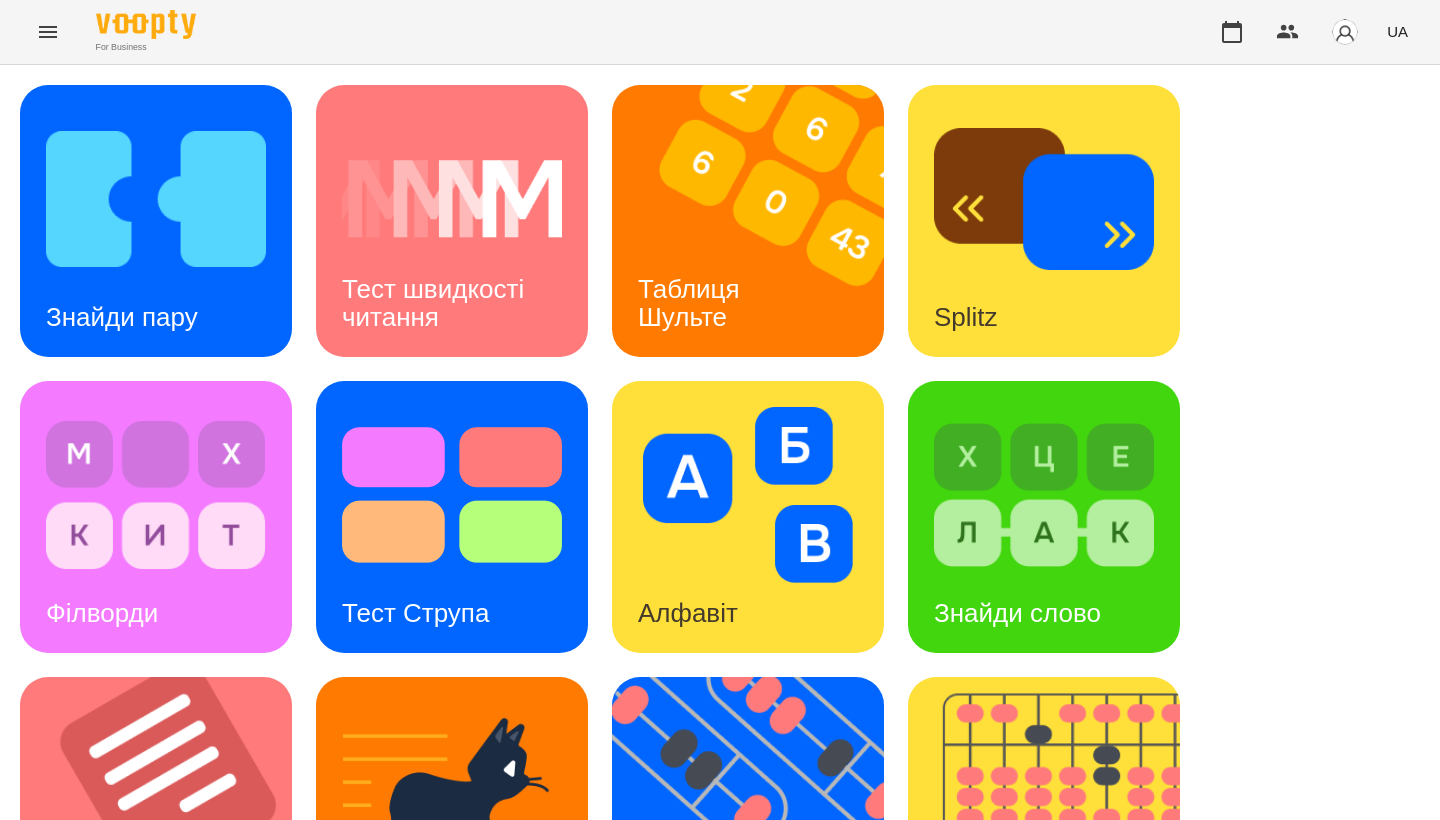 click on "Знайди пару Тест швидкості читання Таблиця
Шульте Splitz Філворди Тест Струпа Алфавіт Знайди слово Тексти Кіберкішка Флешкарти Абакус Знайди
Кіберкішку Мнемотехніка Ментальний
рахунок Стовпці Ділення множення" at bounding box center (720, 813) 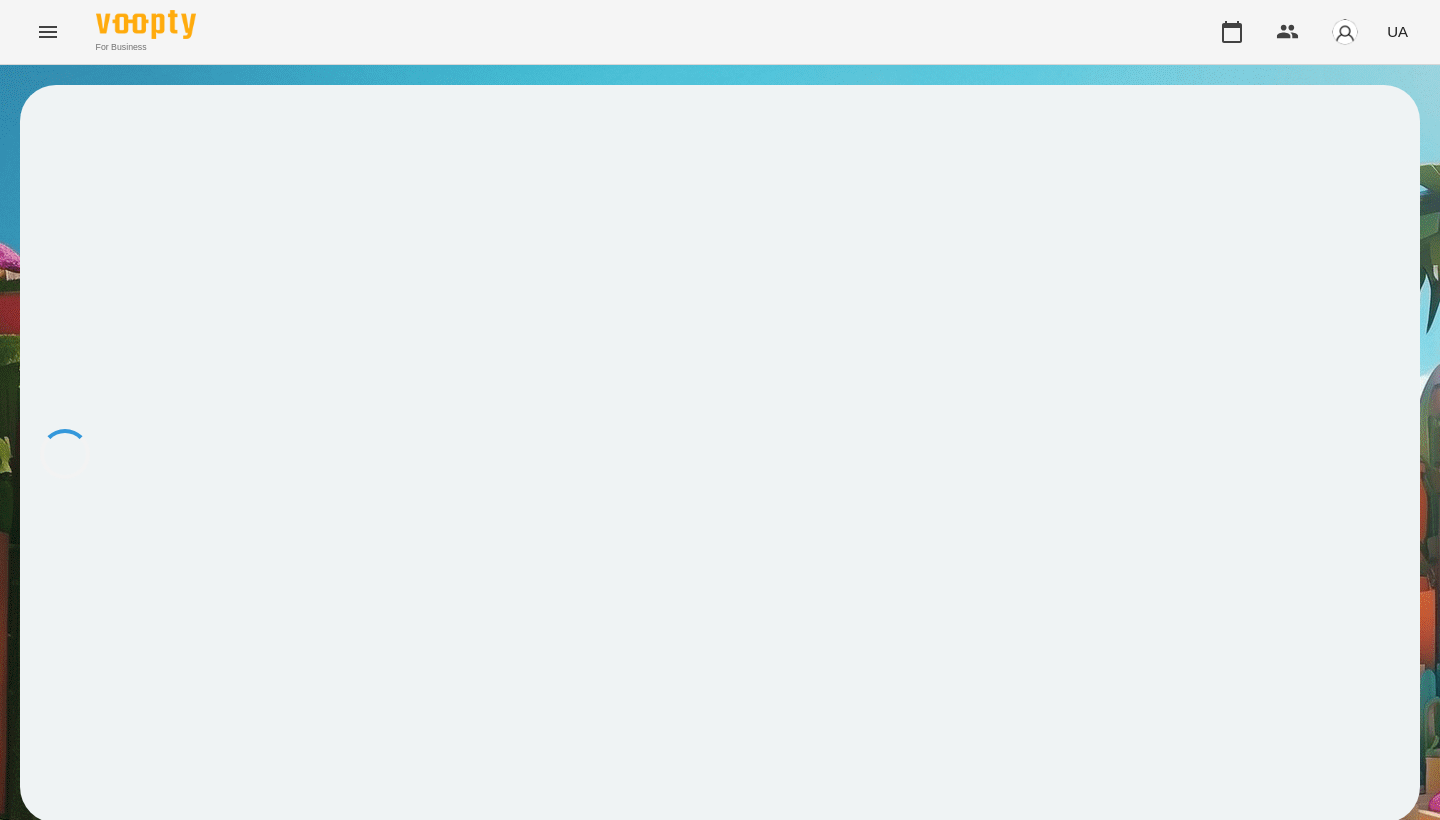 scroll, scrollTop: 0, scrollLeft: 0, axis: both 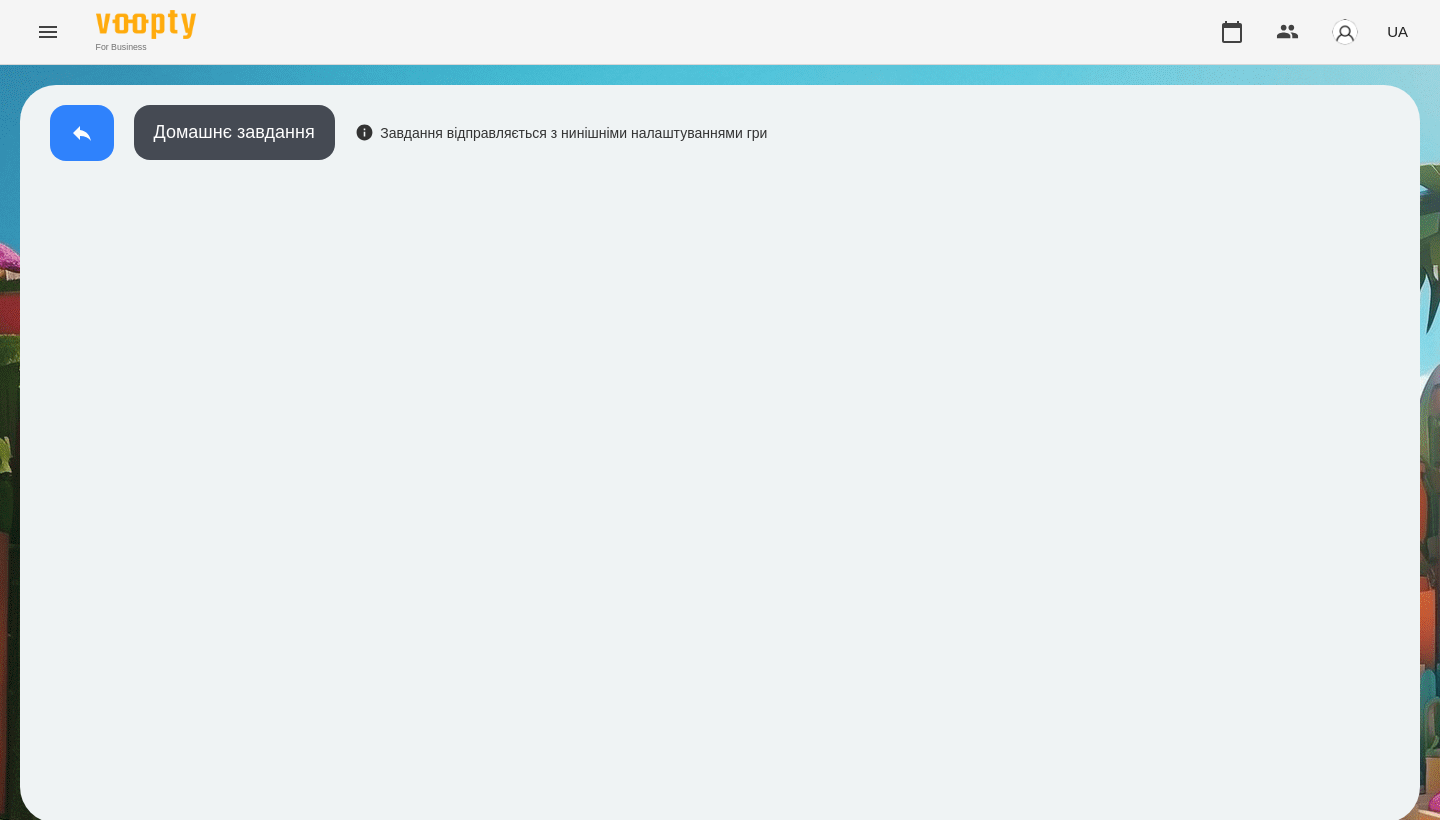 click at bounding box center (82, 133) 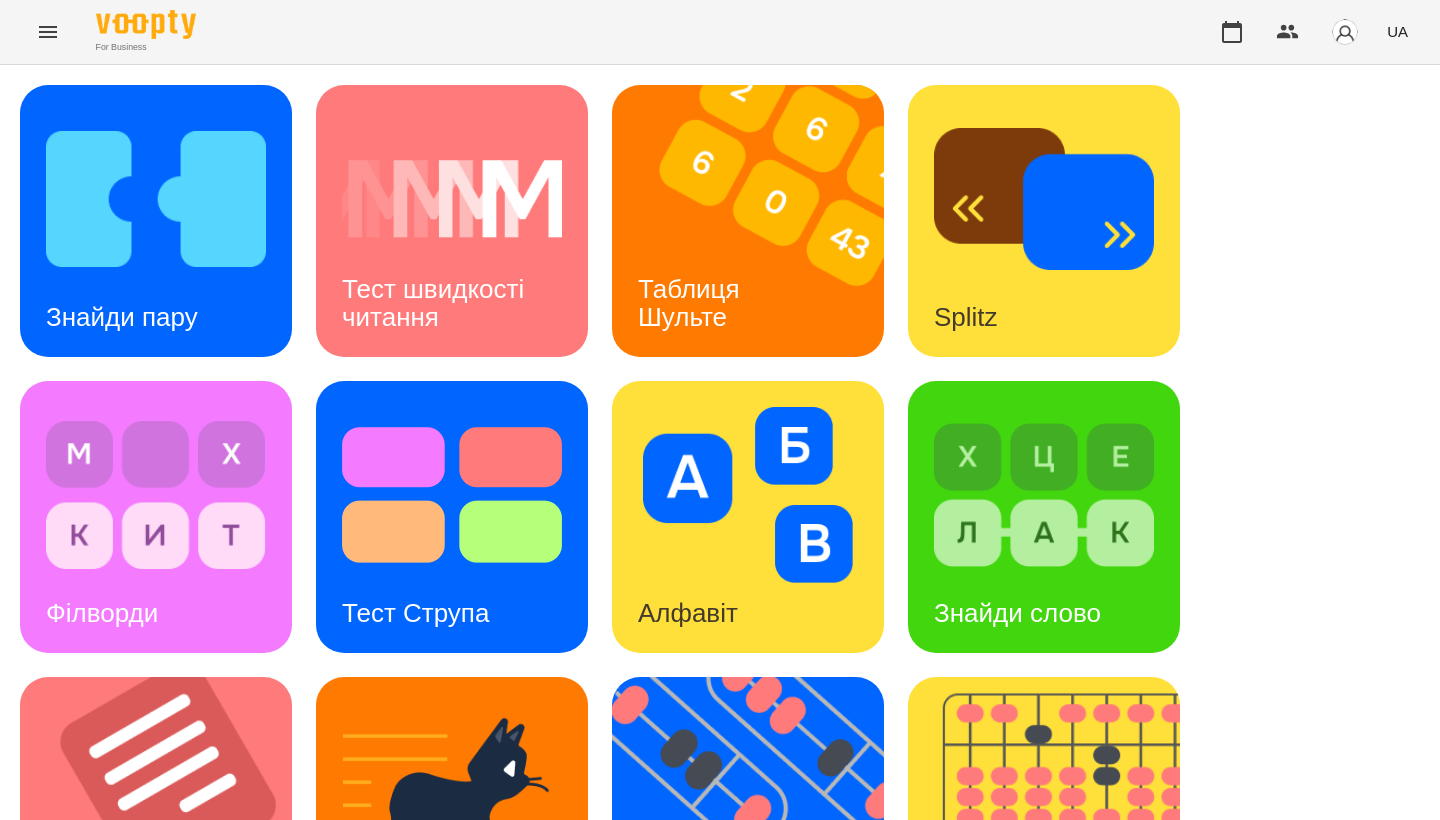 click on "Знайди пару Тест швидкості читання Таблиця
Шульте Splitz Філворди Тест Струпа Алфавіт Знайди слово Тексти Кіберкішка Флешкарти Абакус Знайди
Кіберкішку Мнемотехніка Ментальний
рахунок Стовпці Ділення множення" at bounding box center (720, 813) 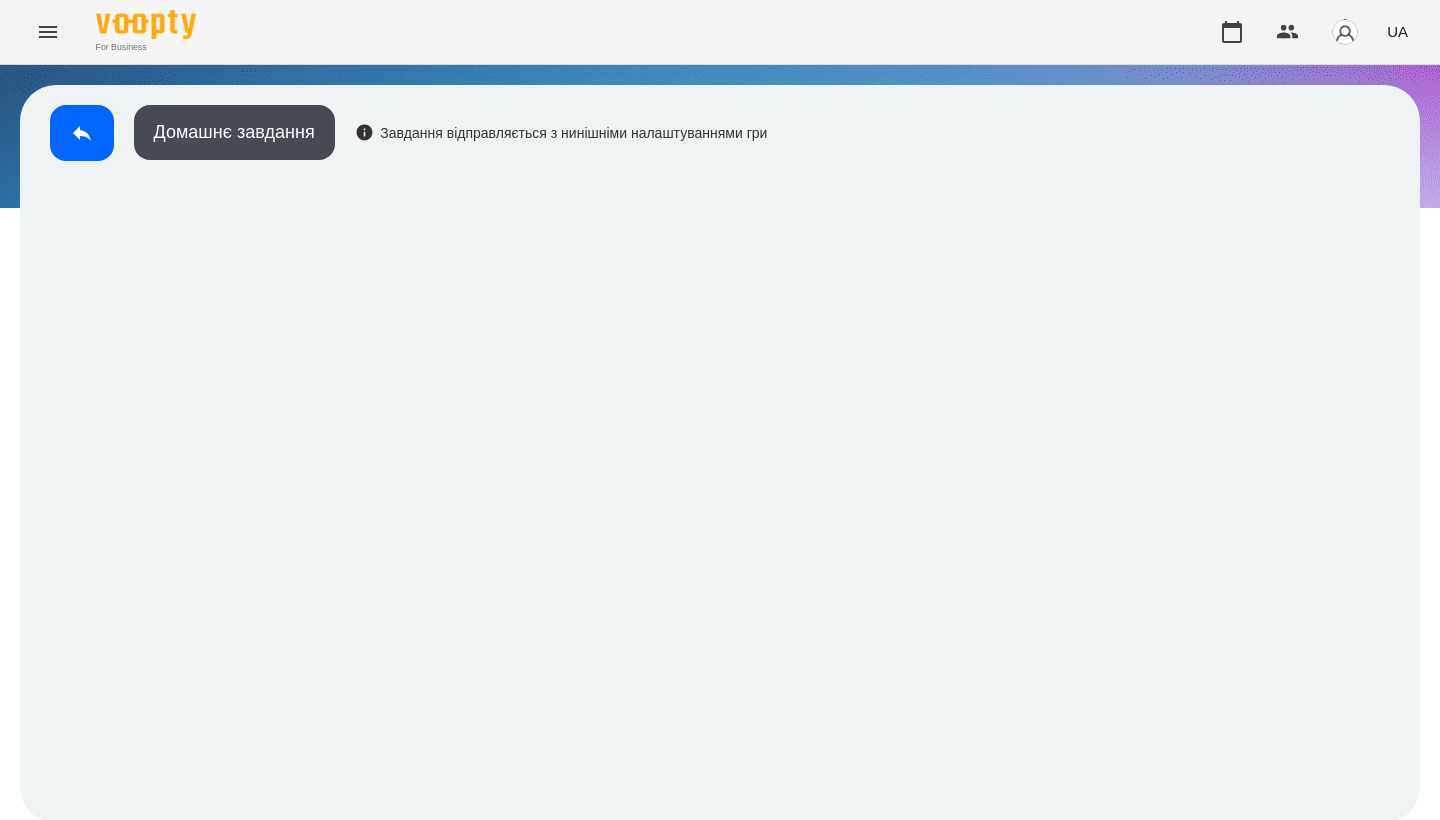 scroll, scrollTop: 3, scrollLeft: 0, axis: vertical 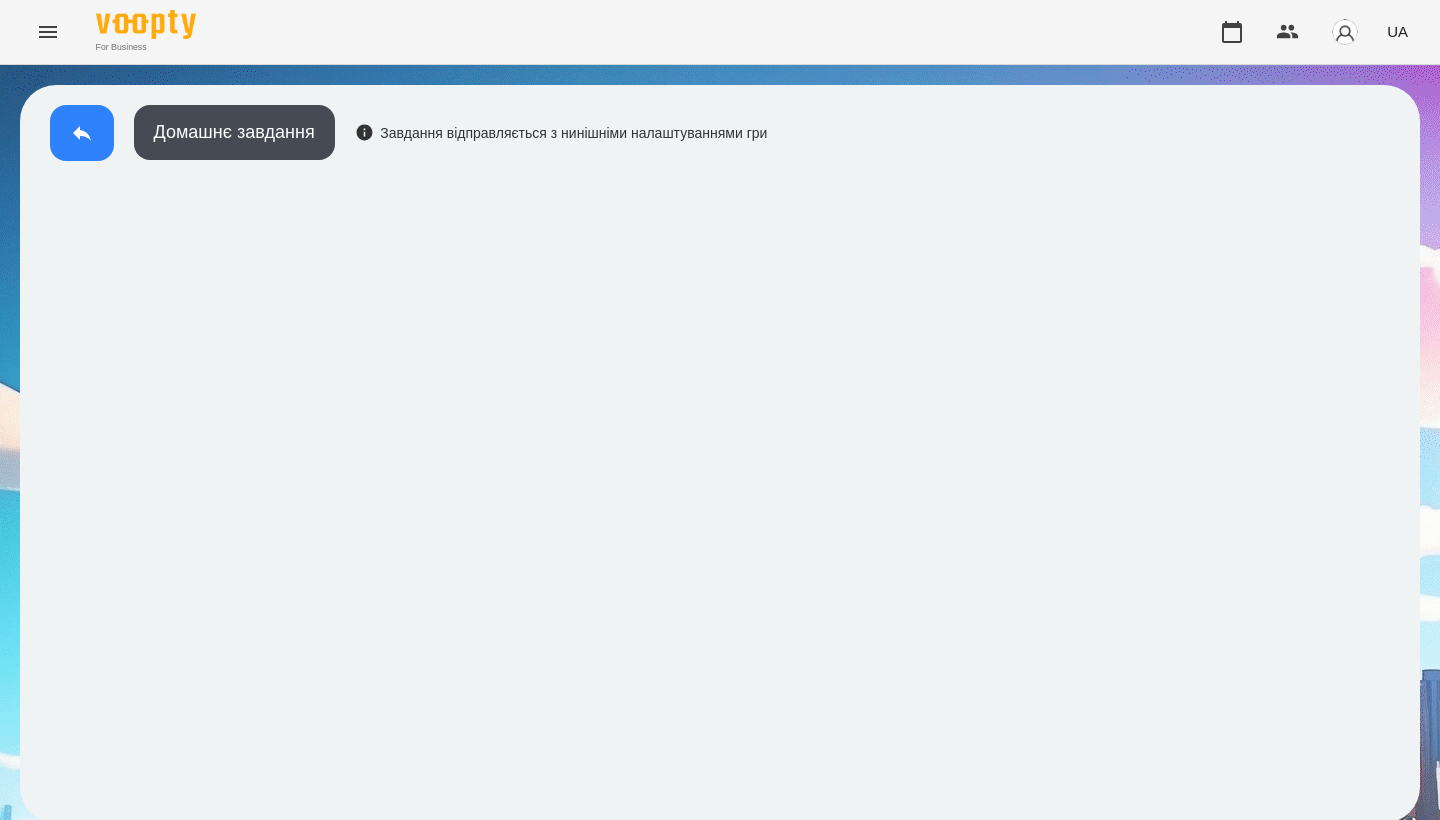 click at bounding box center (82, 133) 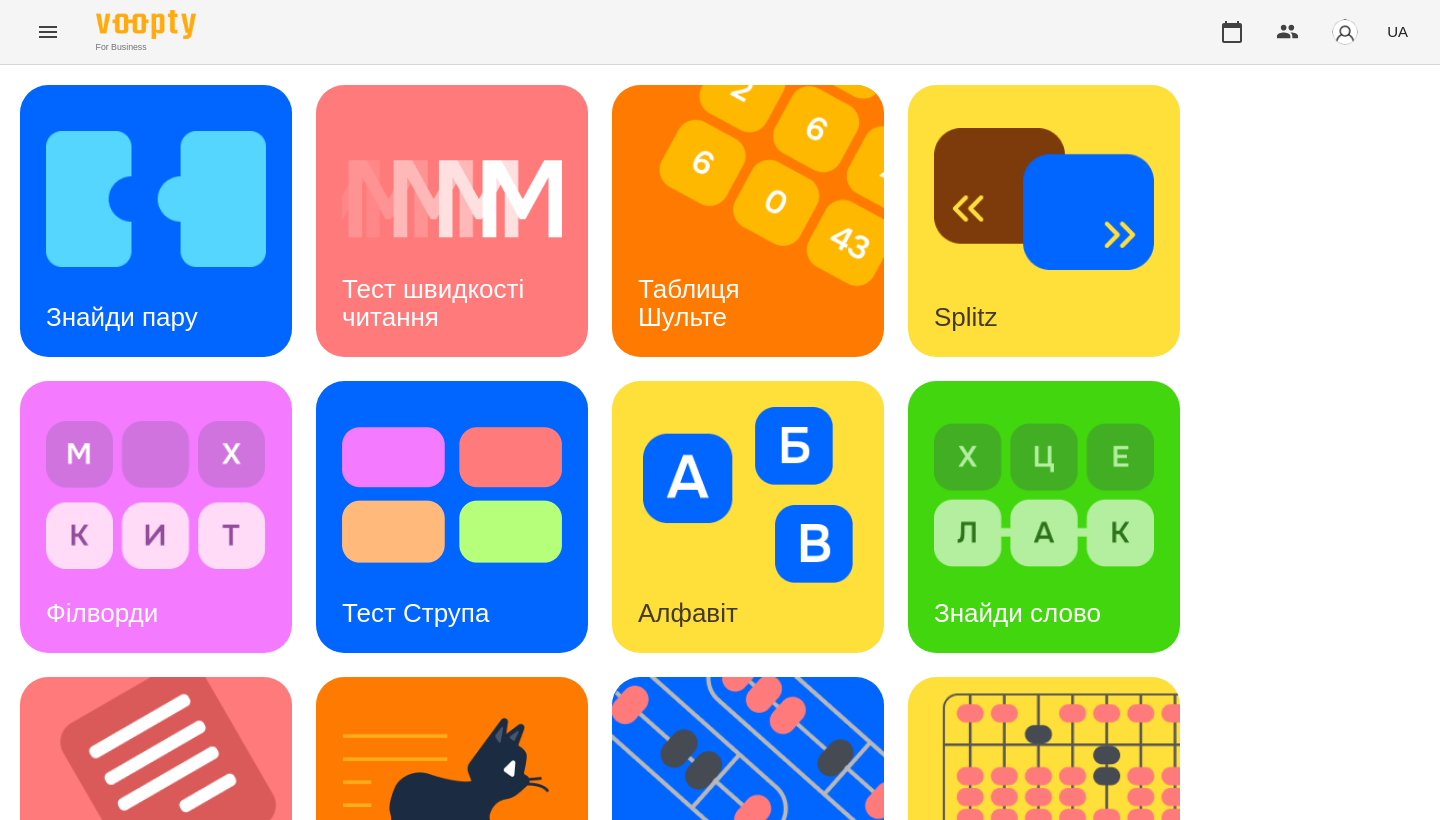 click on "Знайди пару Тест швидкості читання Таблиця
Шульте Splitz Філворди Тест Струпа Алфавіт Знайди слово Тексти Кіберкішка Флешкарти Абакус Знайди
Кіберкішку Мнемотехніка Ментальний
рахунок Стовпці Ділення множення" at bounding box center (720, 813) 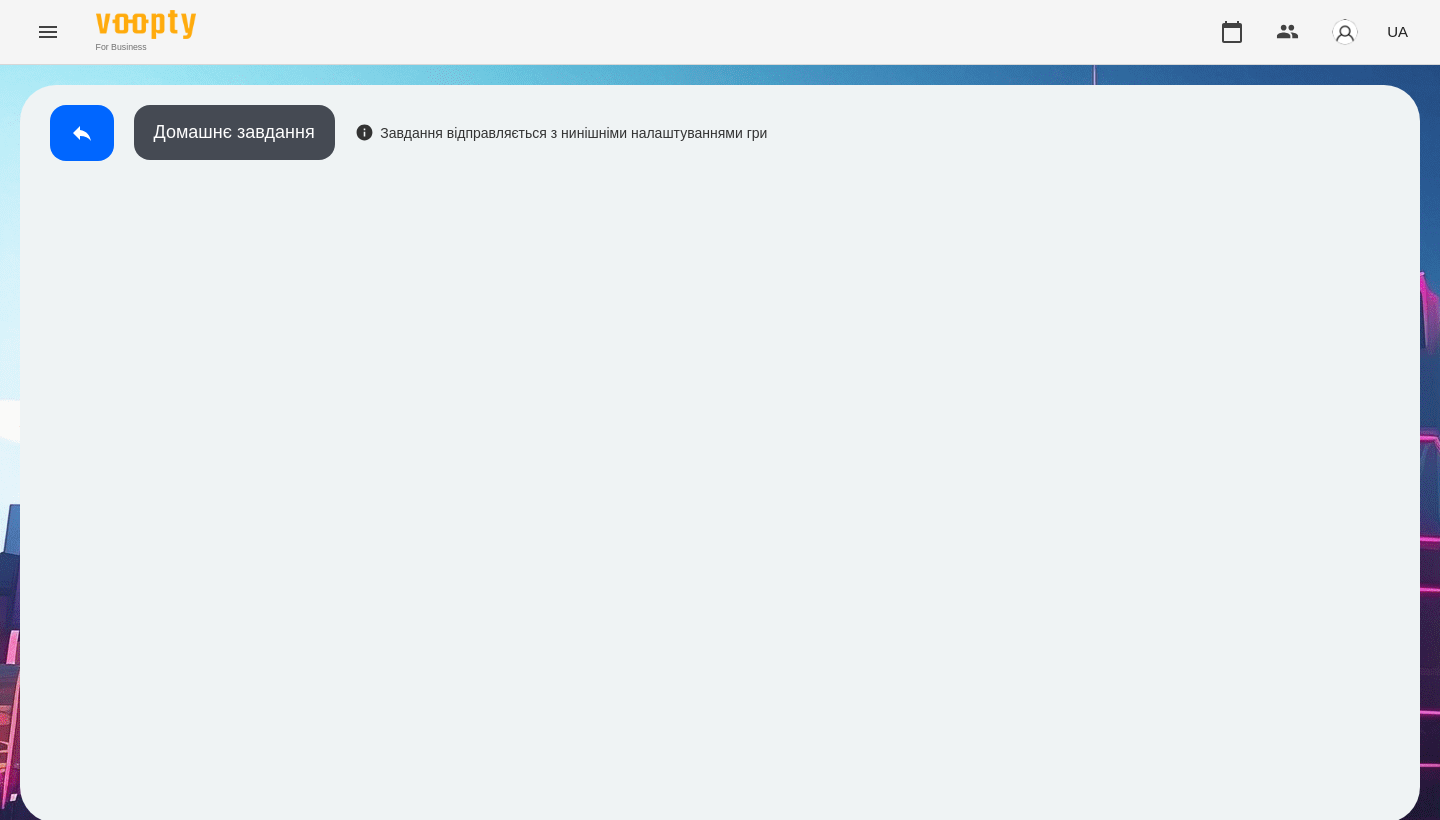 scroll, scrollTop: 3, scrollLeft: 0, axis: vertical 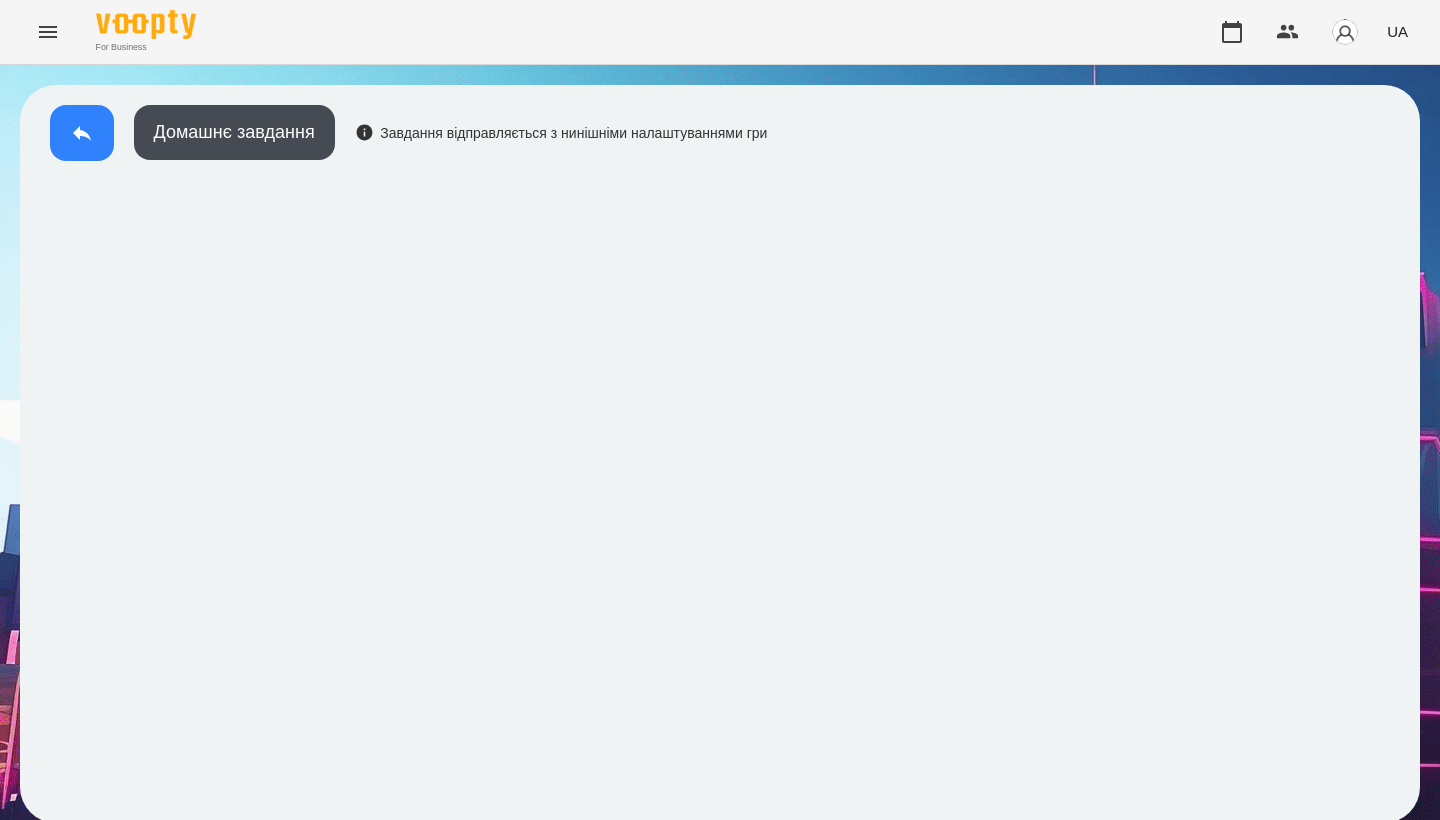 click 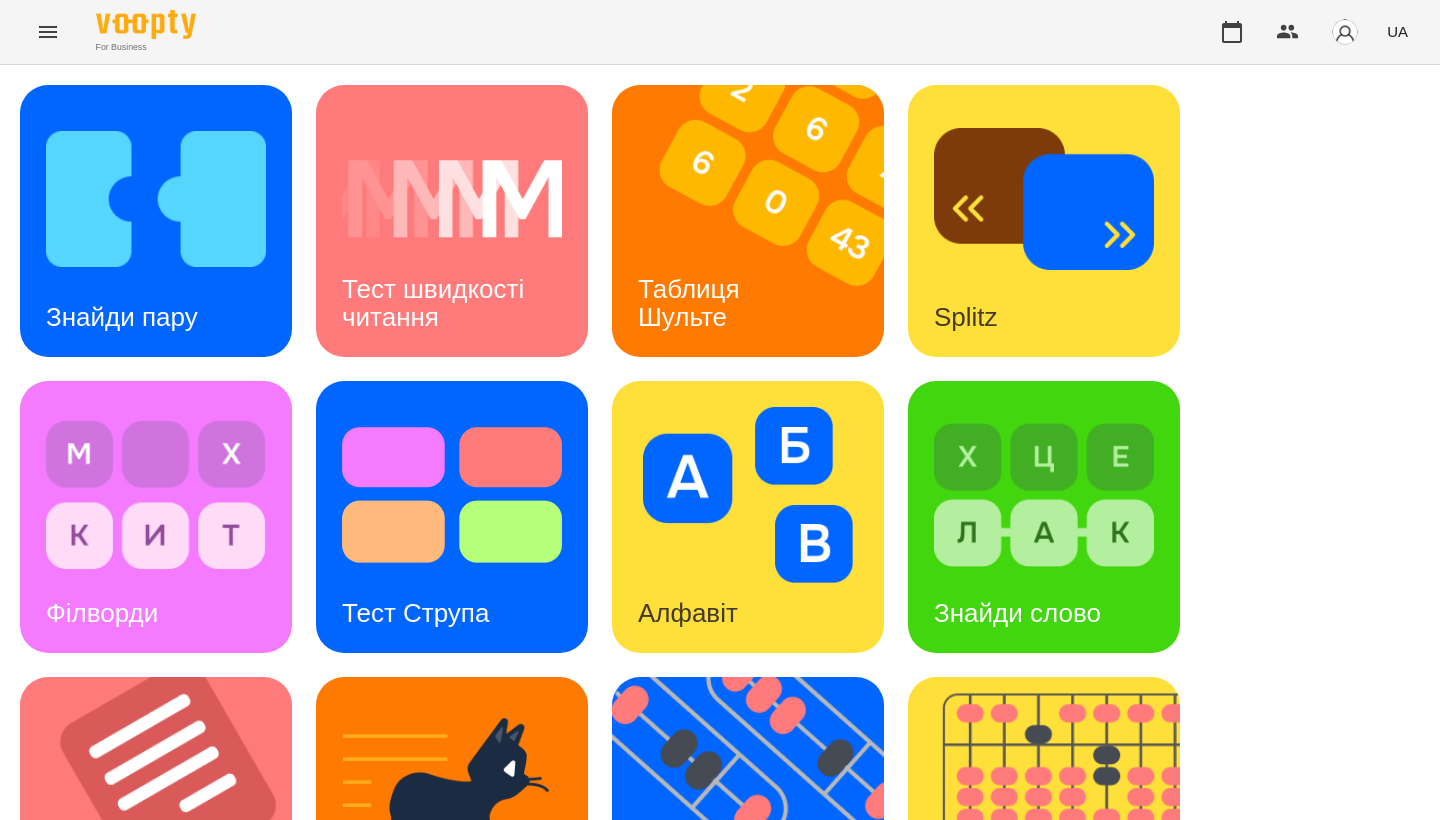 click on "Знайди пару Тест швидкості читання Таблиця
Шульте Splitz Філворди Тест Струпа Алфавіт Знайди слово Тексти Кіберкішка Флешкарти Абакус Знайди
Кіберкішку Мнемотехніка Ментальний
рахунок Стовпці Ділення множення" at bounding box center (720, 813) 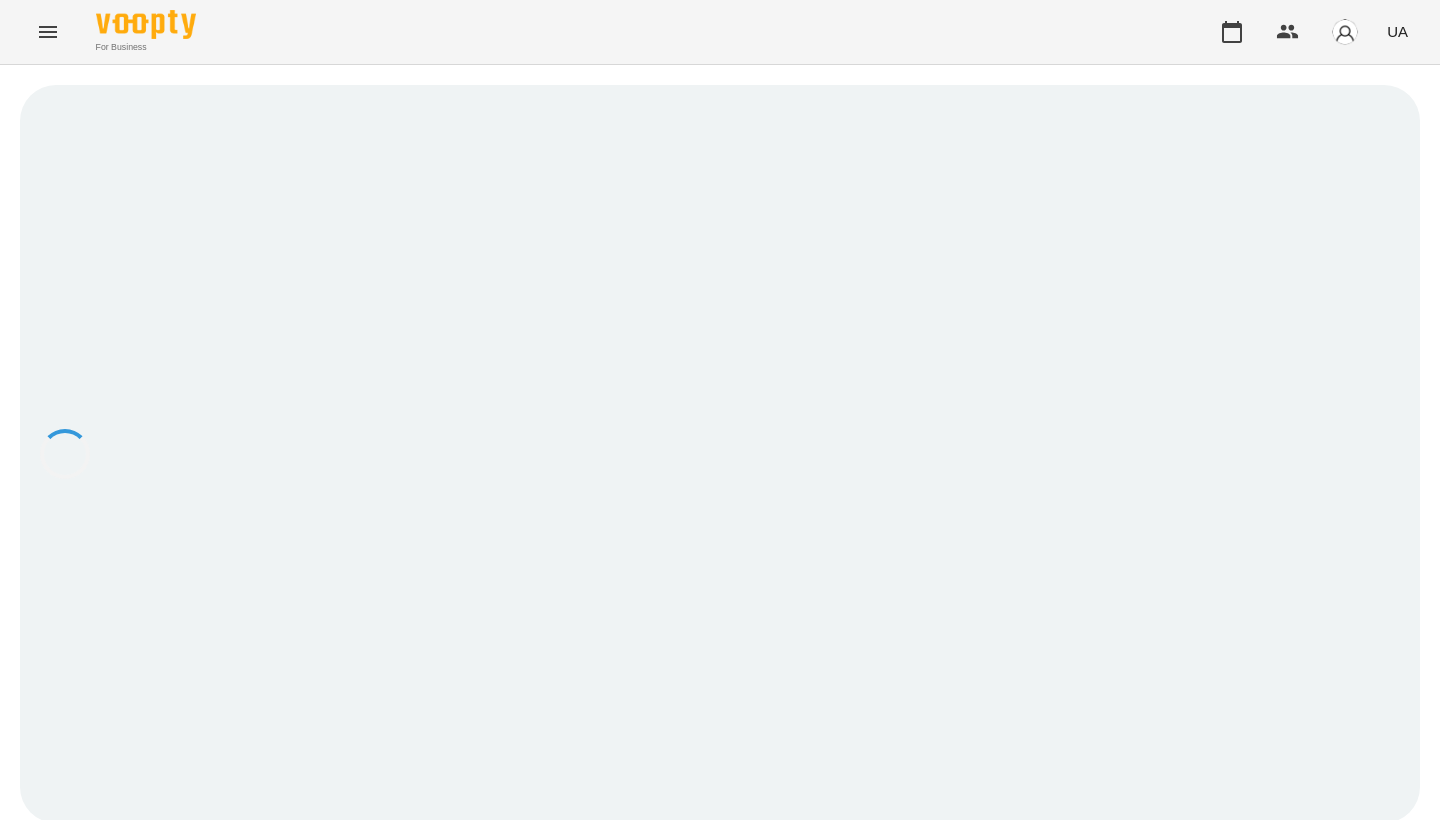 scroll, scrollTop: 0, scrollLeft: 0, axis: both 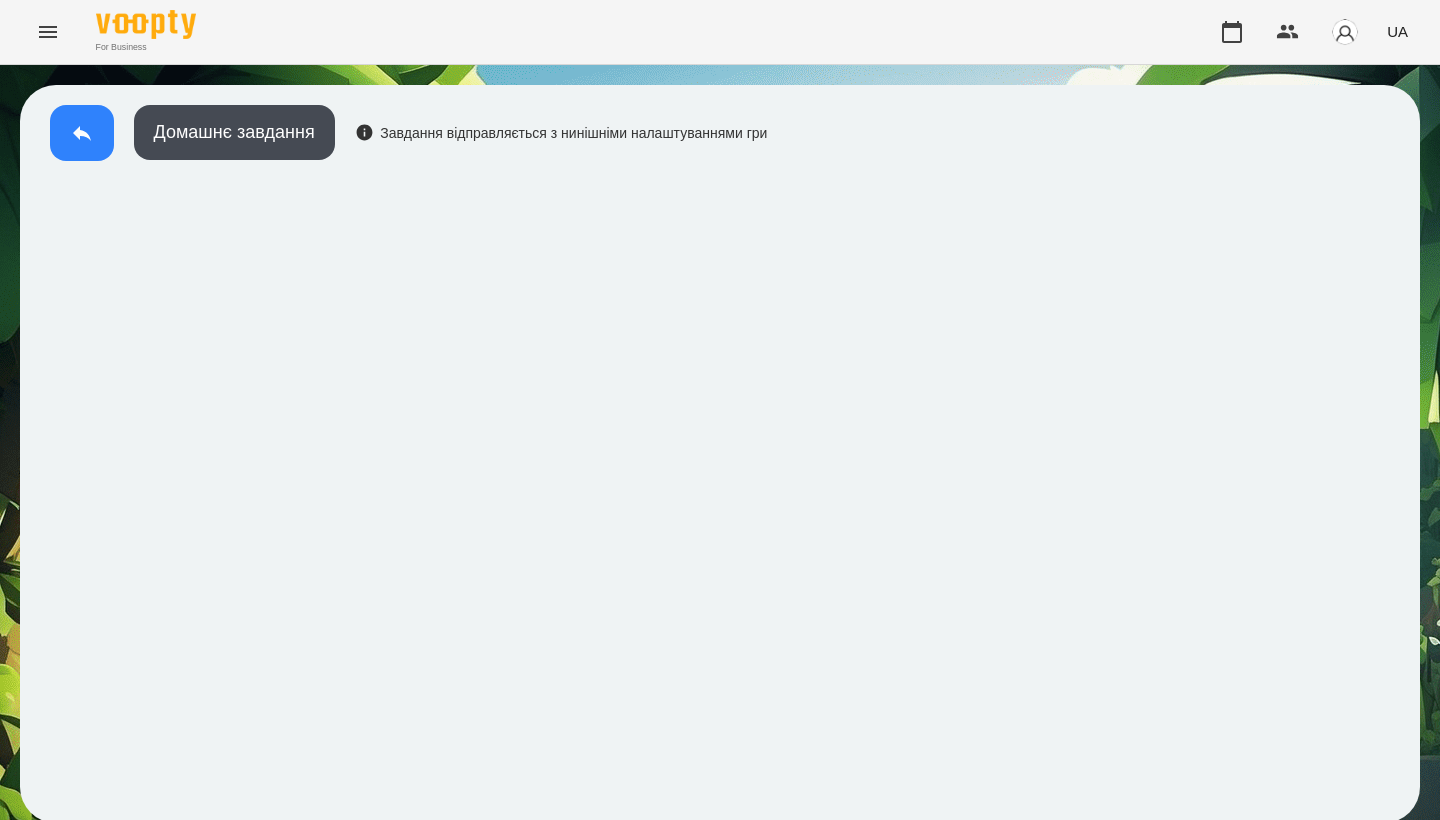 click 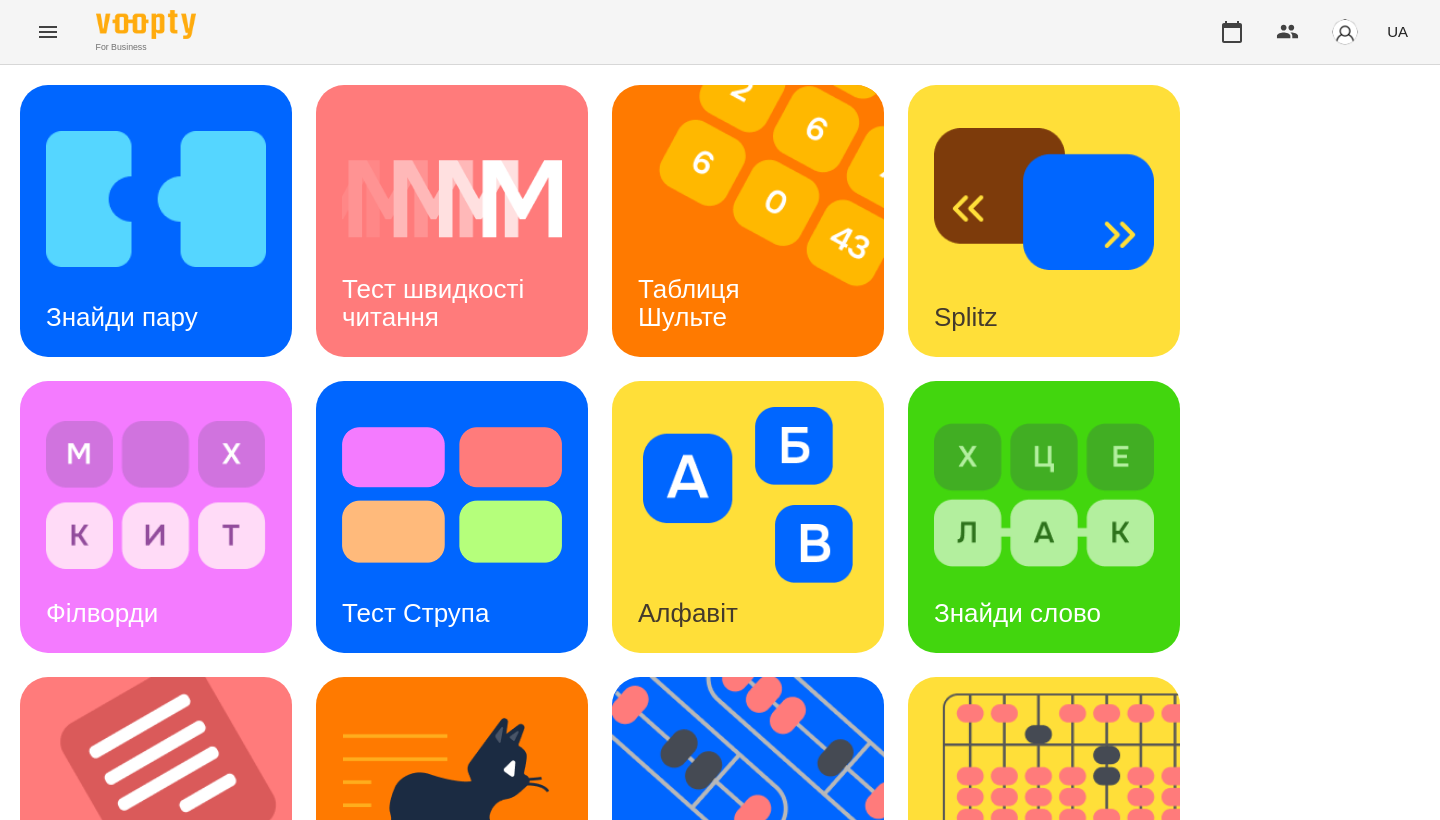 click on "Знайди пару Тест швидкості читання Таблиця
Шульте Splitz Філворди Тест Струпа Алфавіт Знайди слово Тексти Кіберкішка Флешкарти Абакус Знайди
Кіберкішку Мнемотехніка Ментальний
рахунок Стовпці Ділення множення" at bounding box center [720, 813] 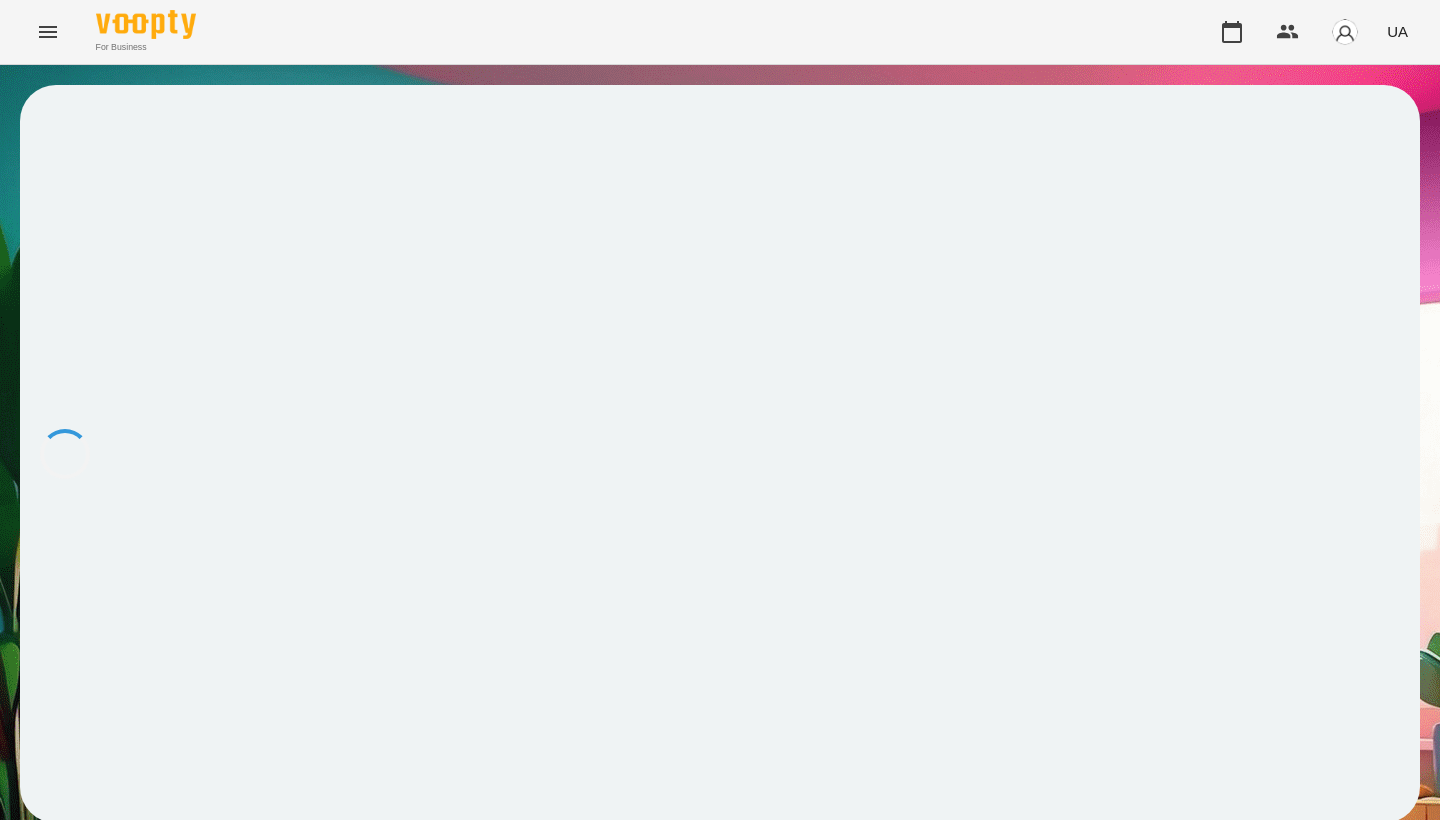 scroll, scrollTop: 0, scrollLeft: 0, axis: both 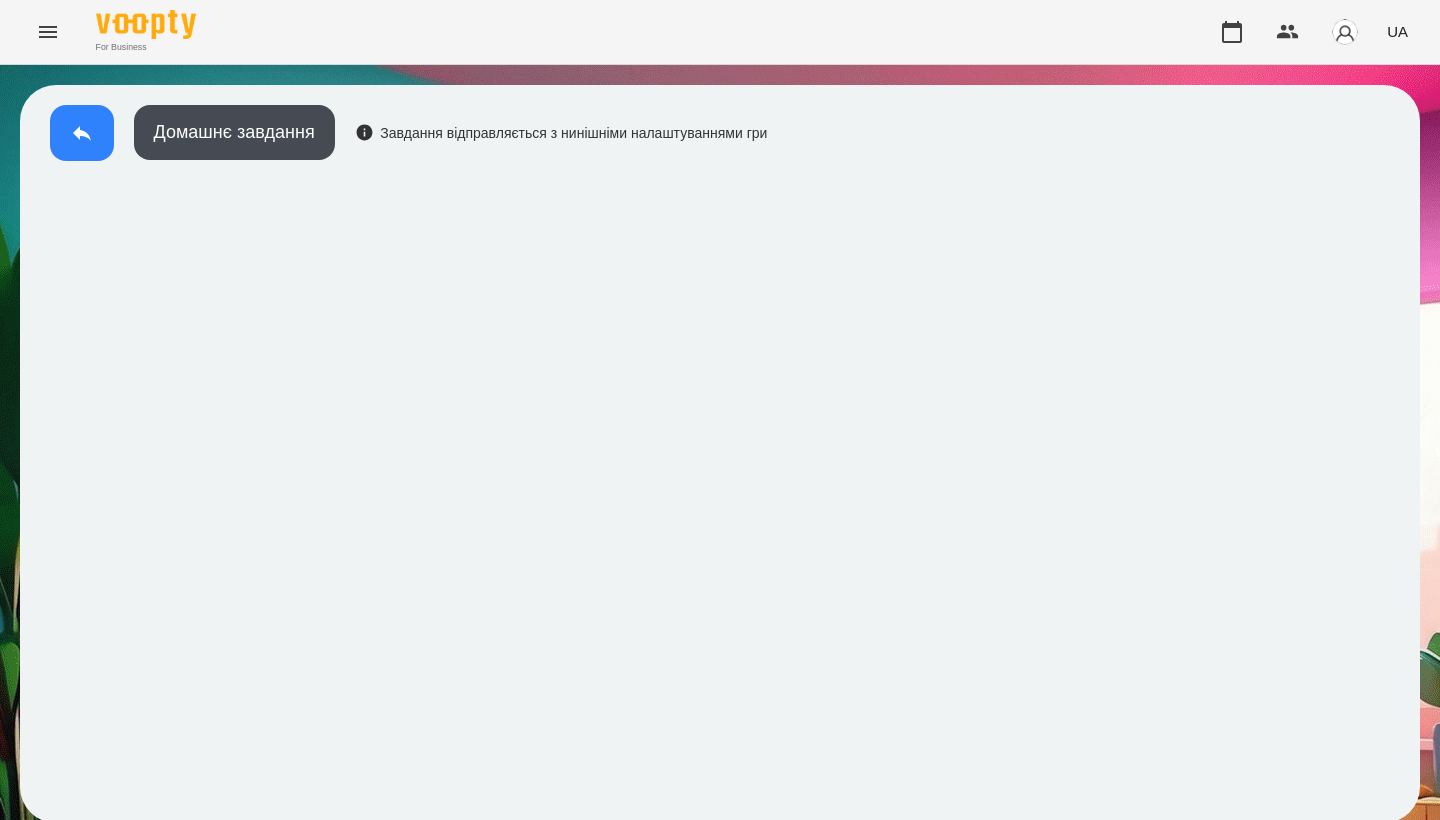 click 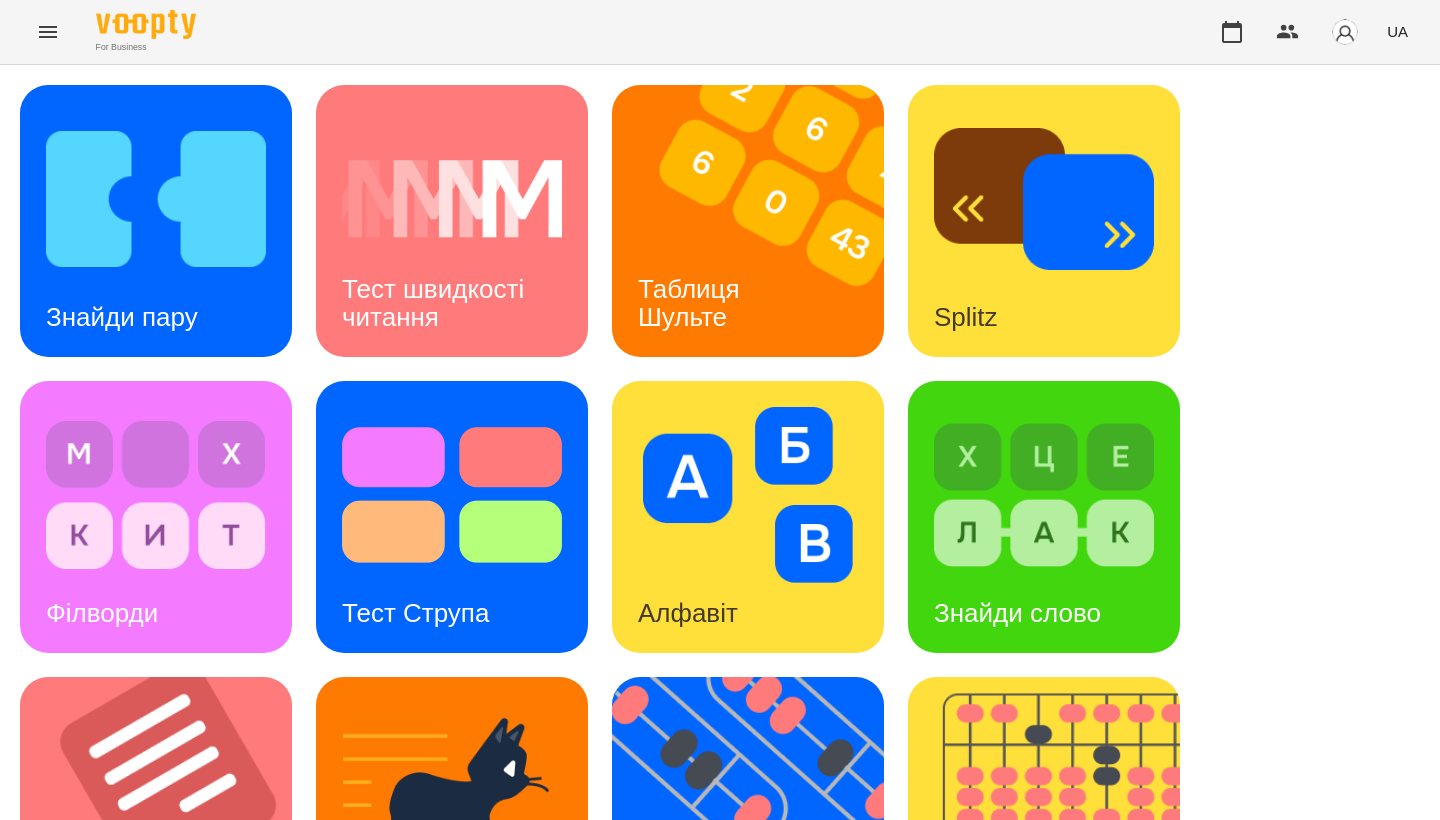 click on "Знайди пару Тест швидкості читання Таблиця
Шульте Splitz Філворди Тест Струпа Алфавіт Знайди слово Тексти Кіберкішка Флешкарти Абакус Знайди
Кіберкішку Мнемотехніка Ментальний
рахунок Стовпці Ділення множення" at bounding box center [720, 813] 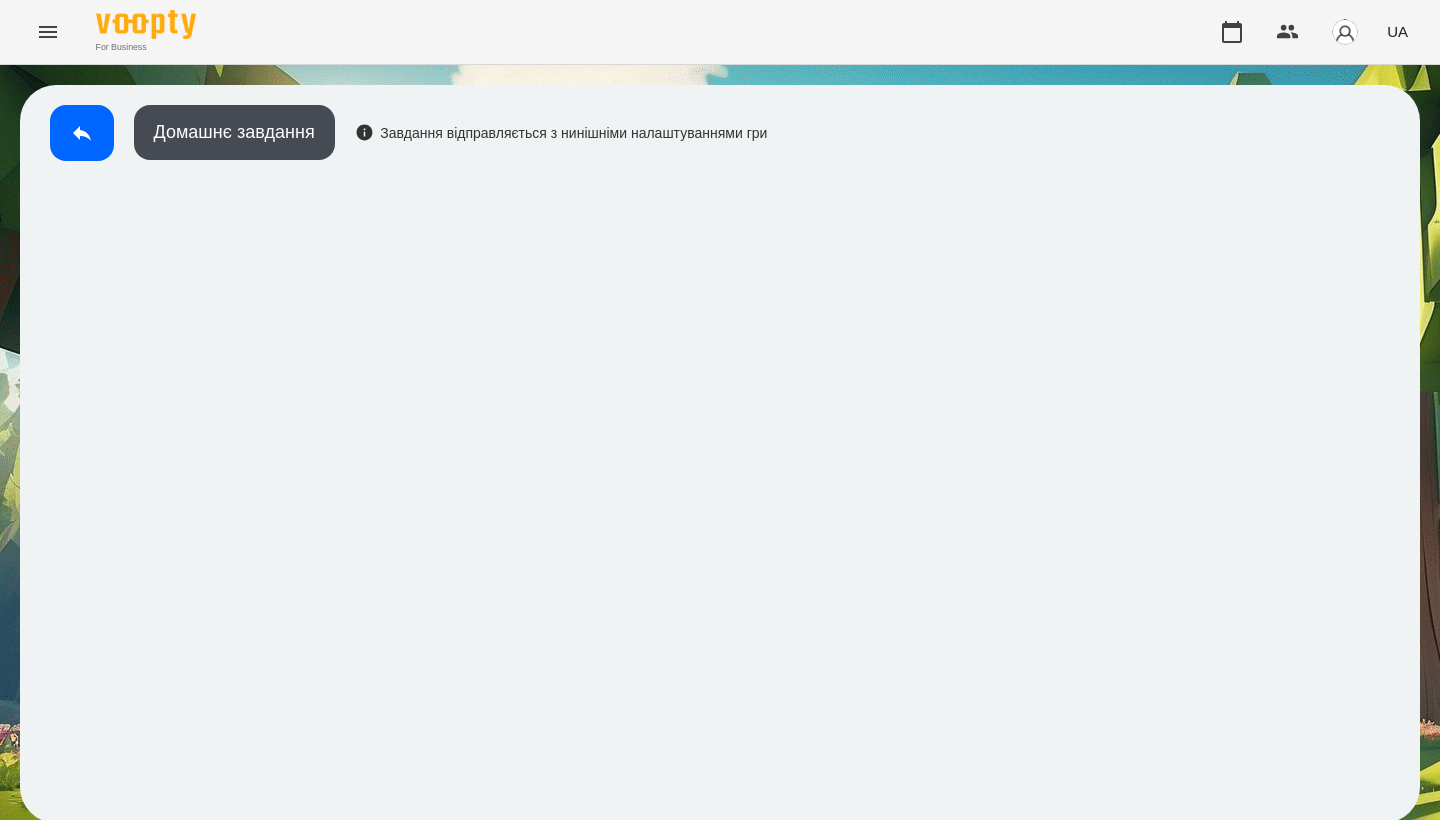 scroll, scrollTop: 3, scrollLeft: 0, axis: vertical 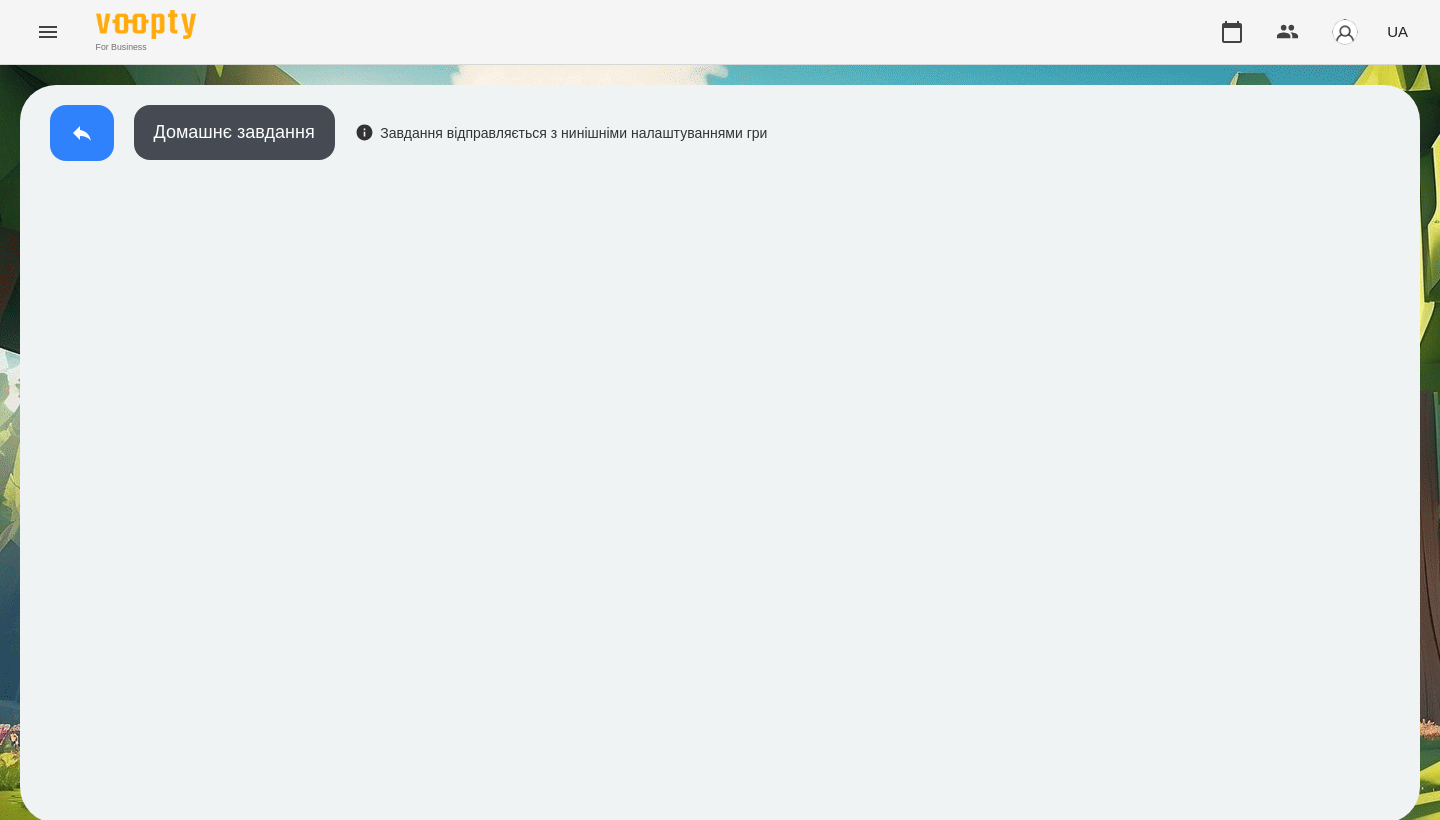 click 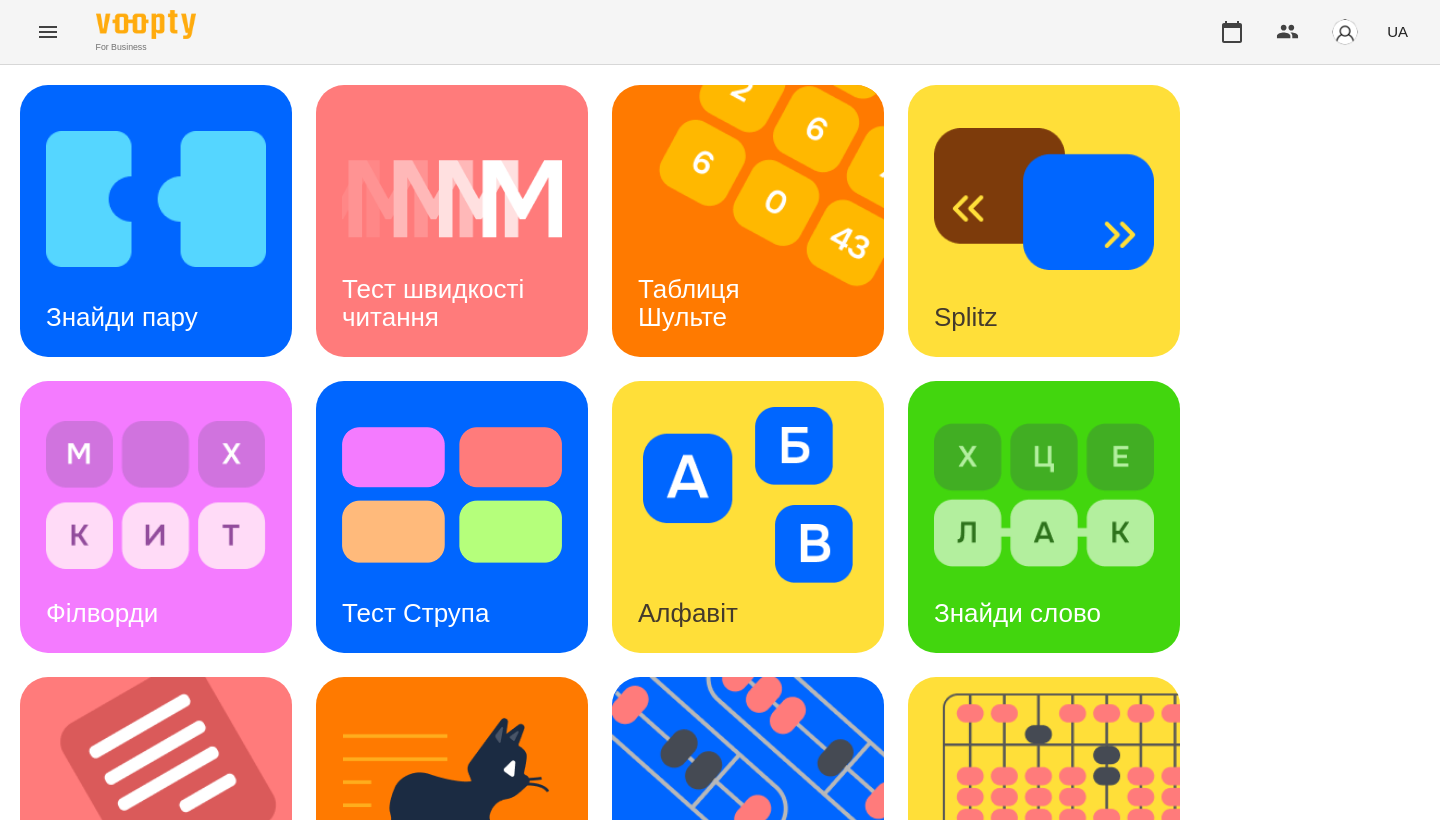 click at bounding box center [156, 199] 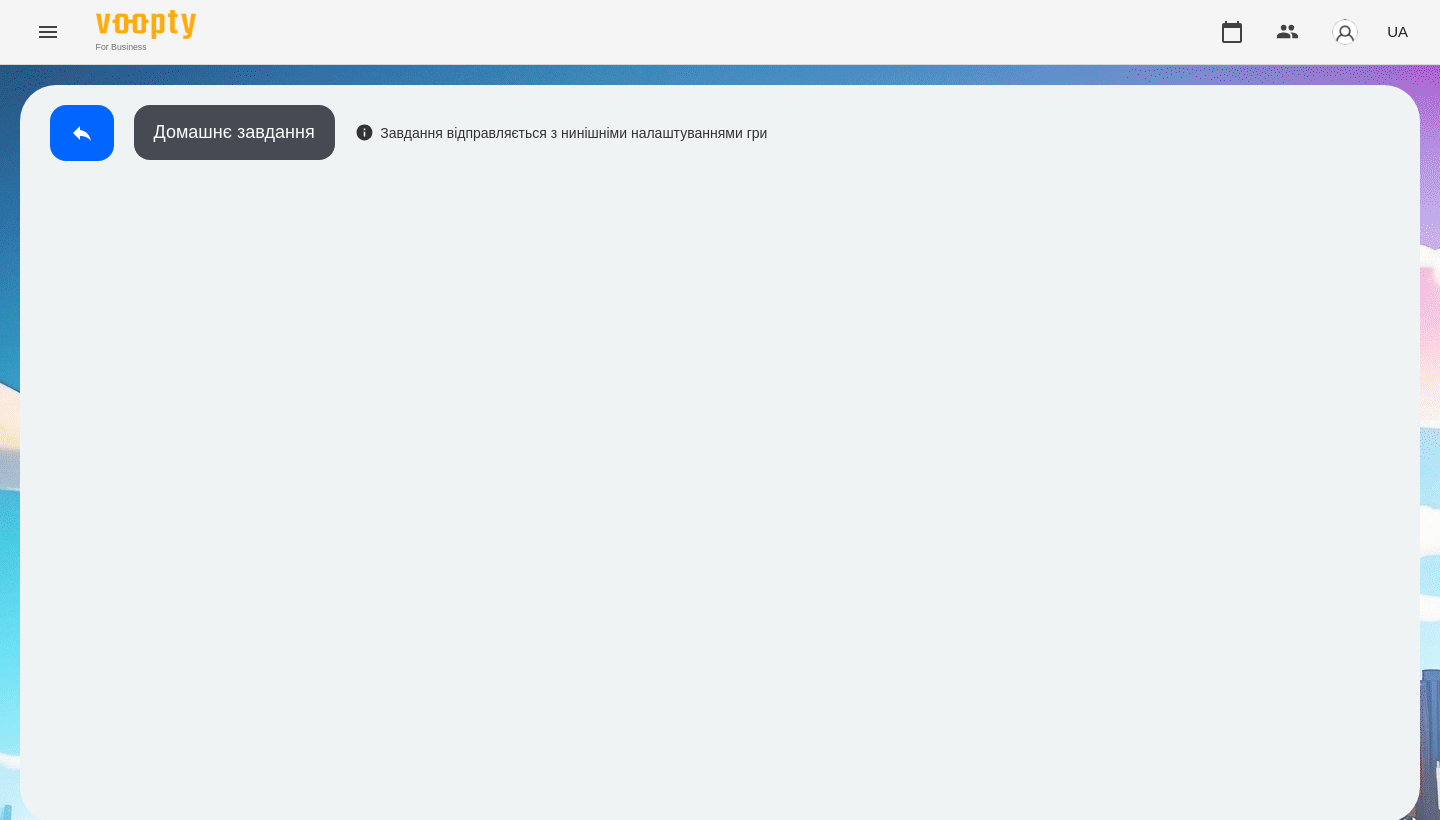 scroll, scrollTop: 3, scrollLeft: 0, axis: vertical 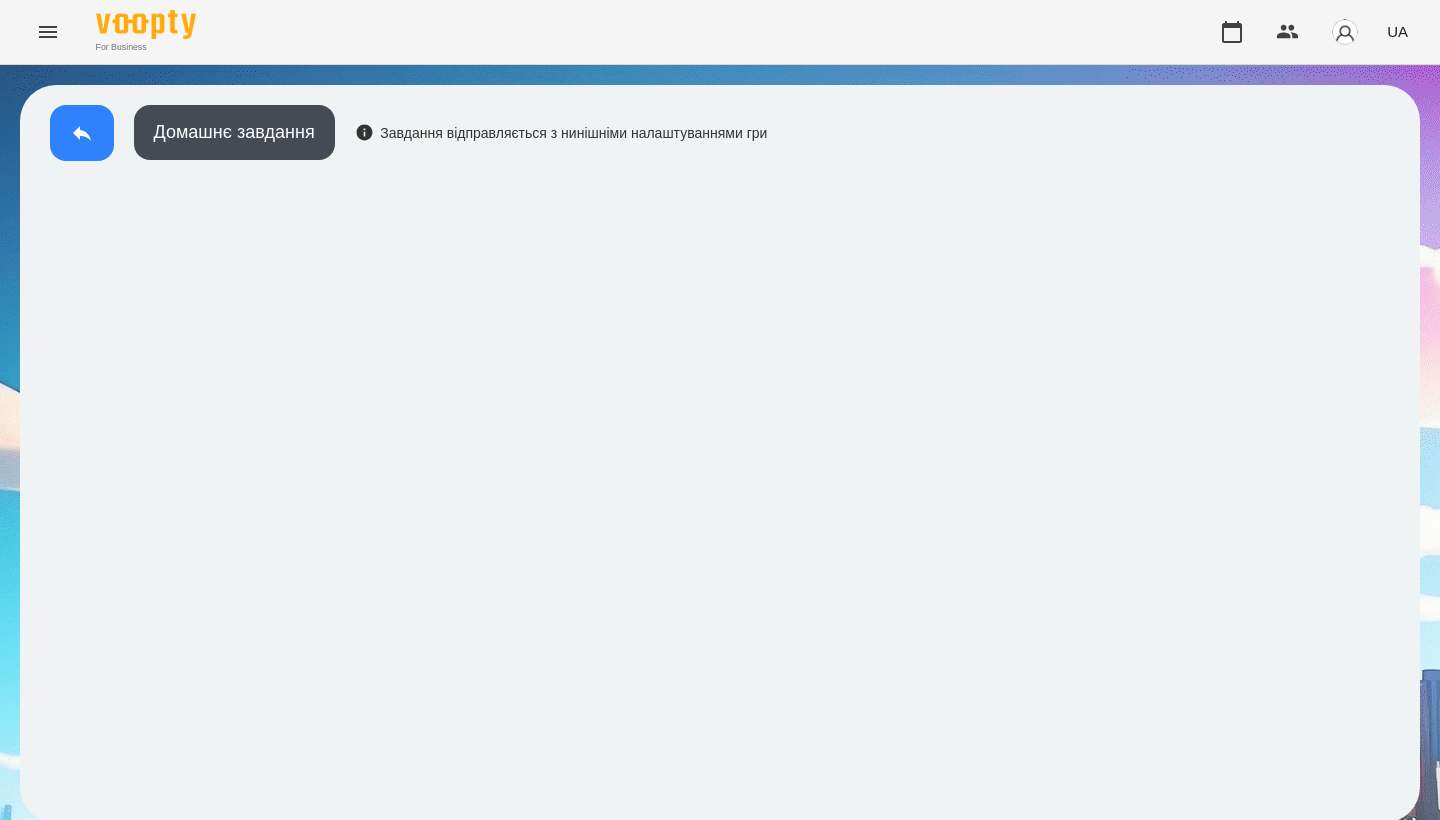 click 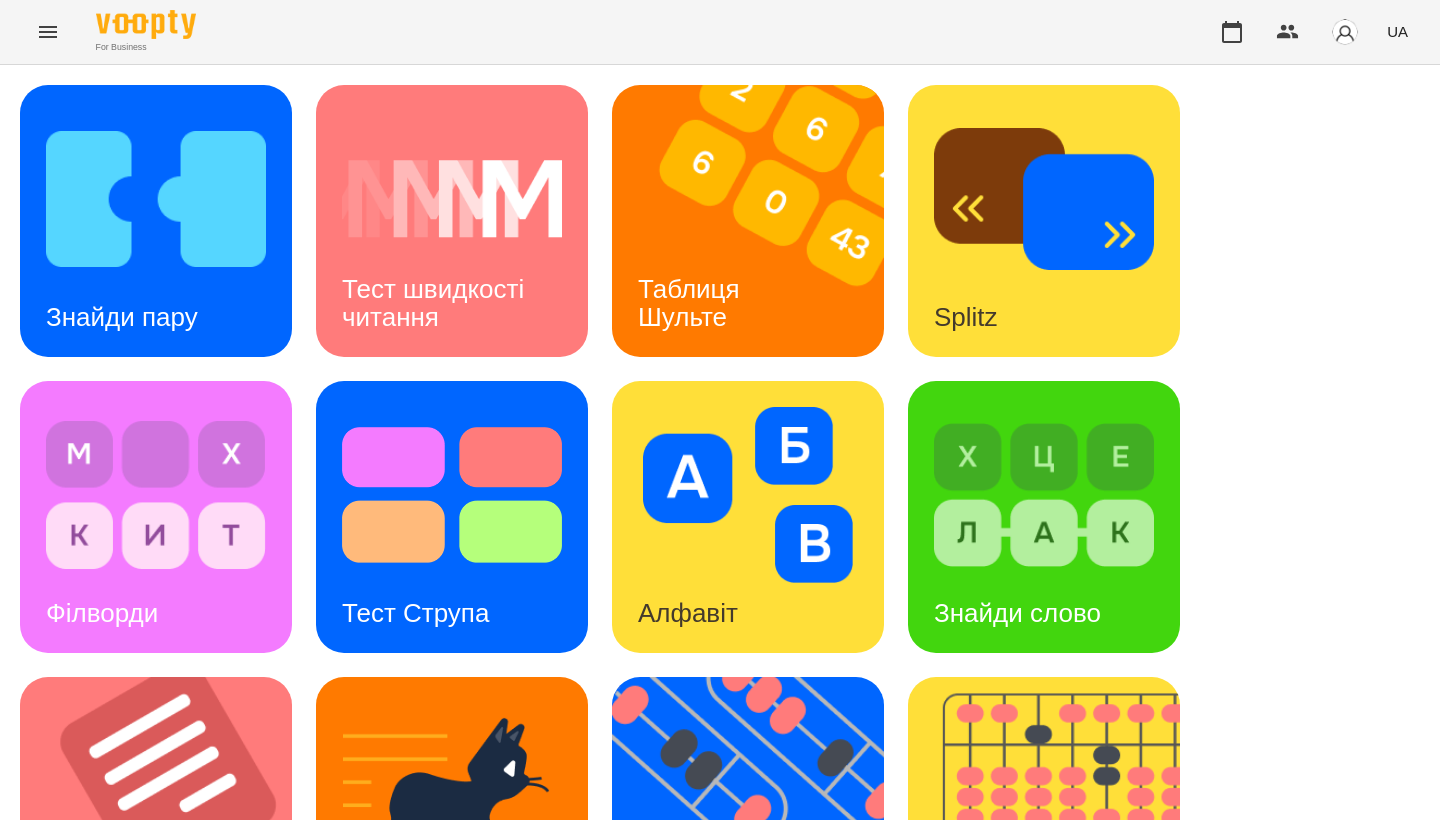click on "Знайди пару Тест швидкості читання Таблиця
Шульте Splitz Філворди Тест Струпа Алфавіт Знайди слово Тексти Кіберкішка Флешкарти Абакус Знайди
Кіберкішку Мнемотехніка Ментальний
рахунок Стовпці Ділення множення" at bounding box center [720, 813] 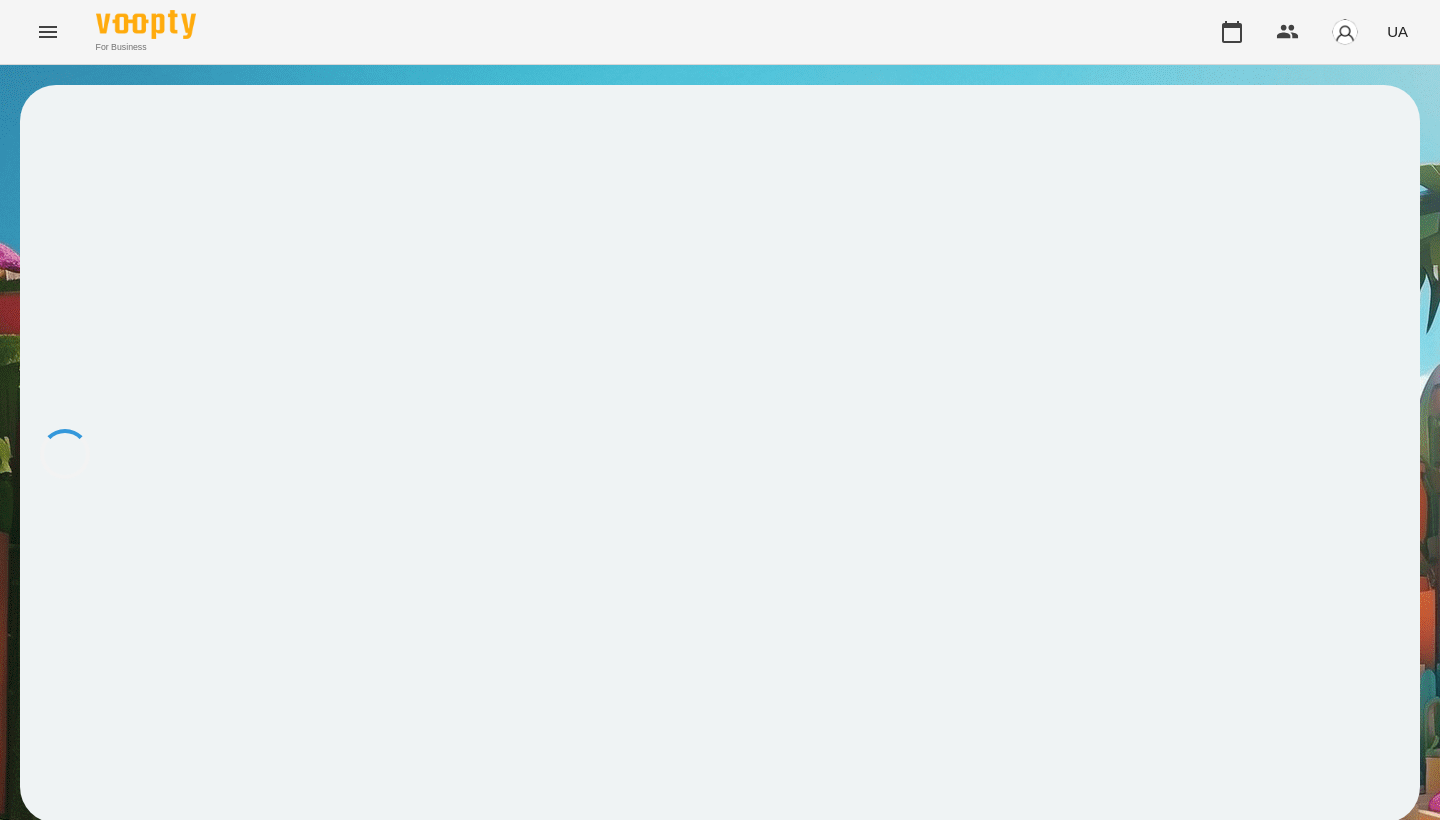 scroll, scrollTop: 0, scrollLeft: 0, axis: both 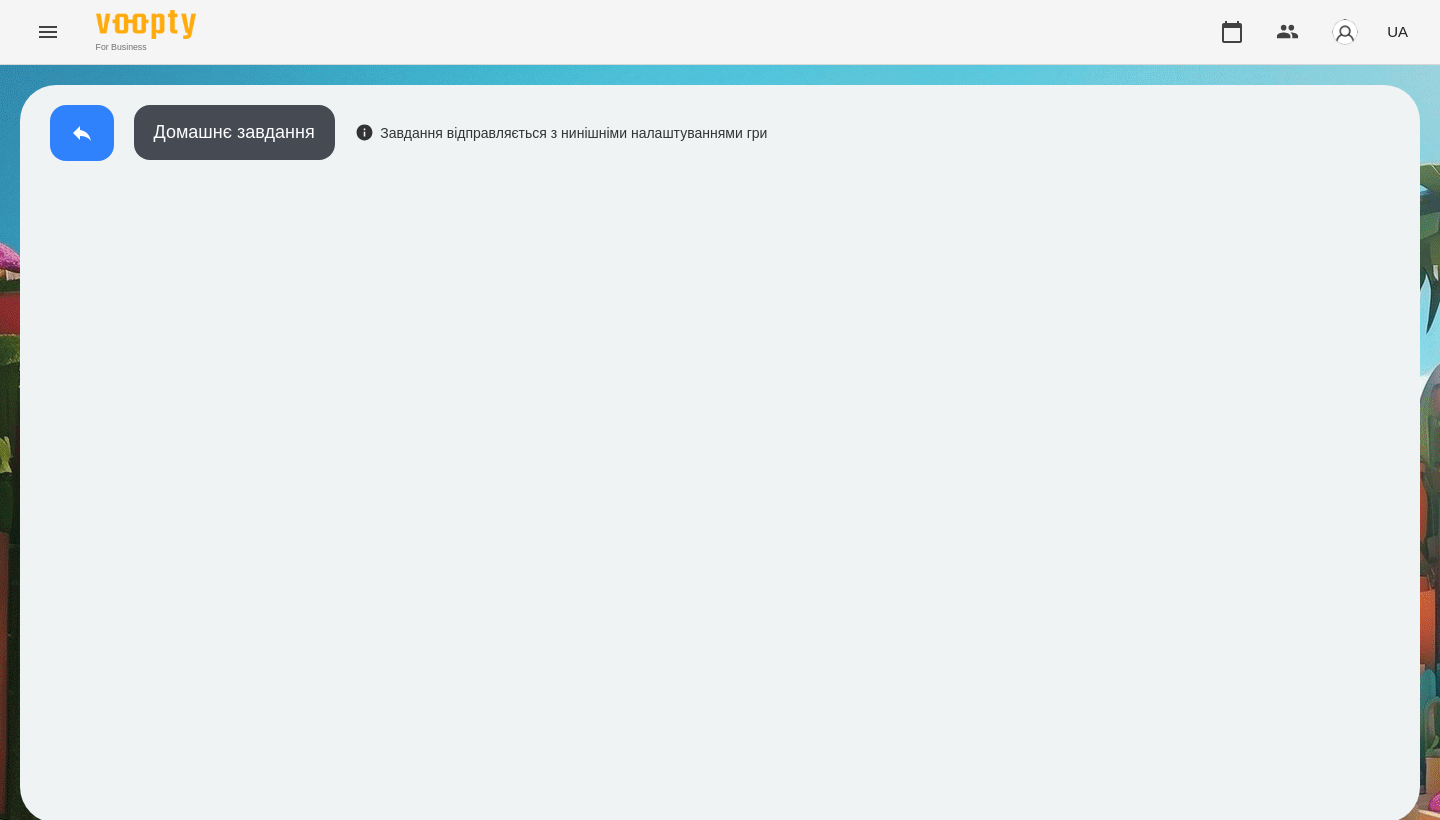 click 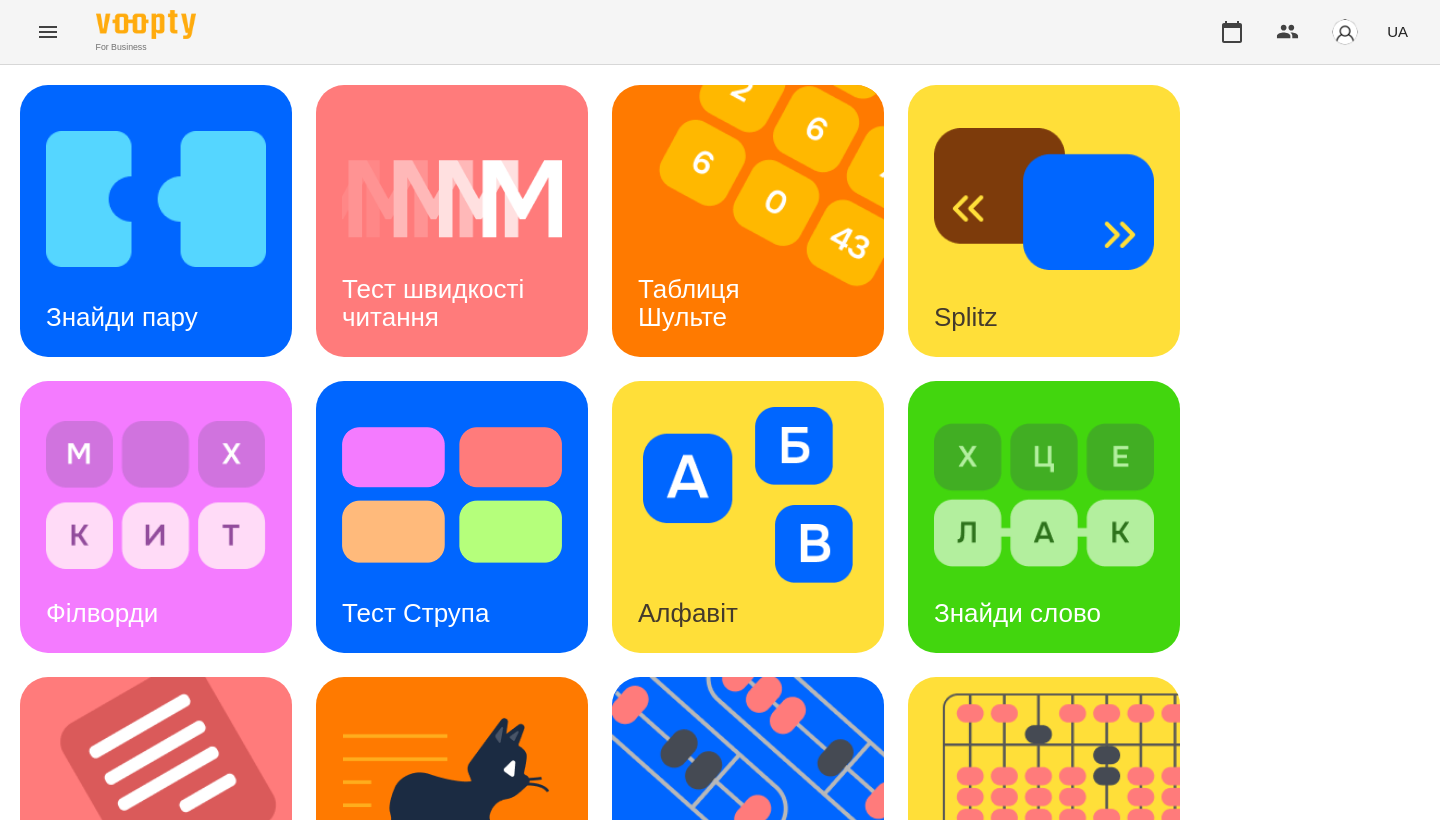 click on "Знайди пару Тест швидкості читання Таблиця
Шульте Splitz Філворди Тест Струпа Алфавіт Знайди слово Тексти Кіберкішка Флешкарти Абакус Знайди
Кіберкішку Мнемотехніка Ментальний
рахунок Стовпці Ділення множення" at bounding box center (720, 813) 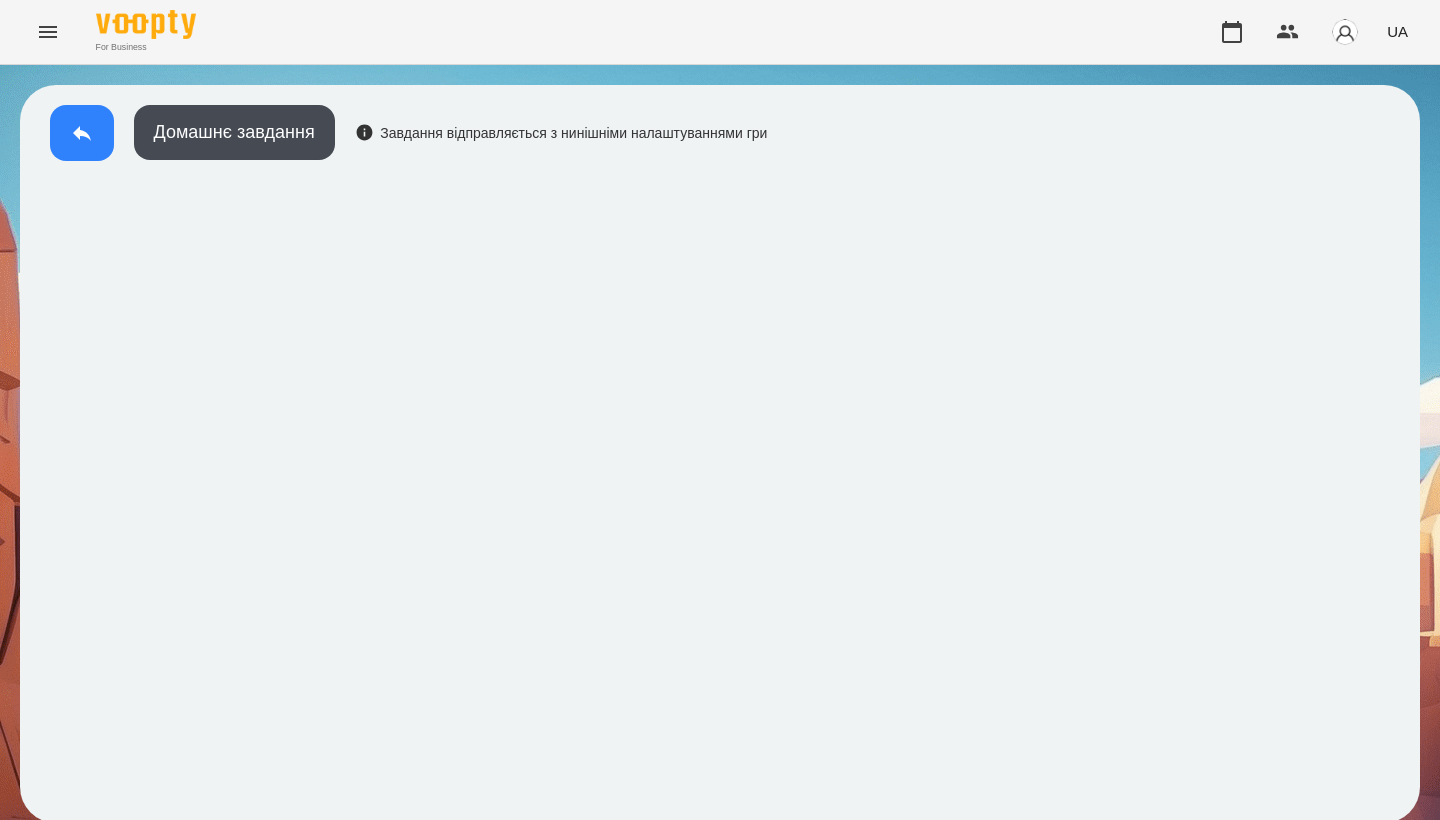 click 